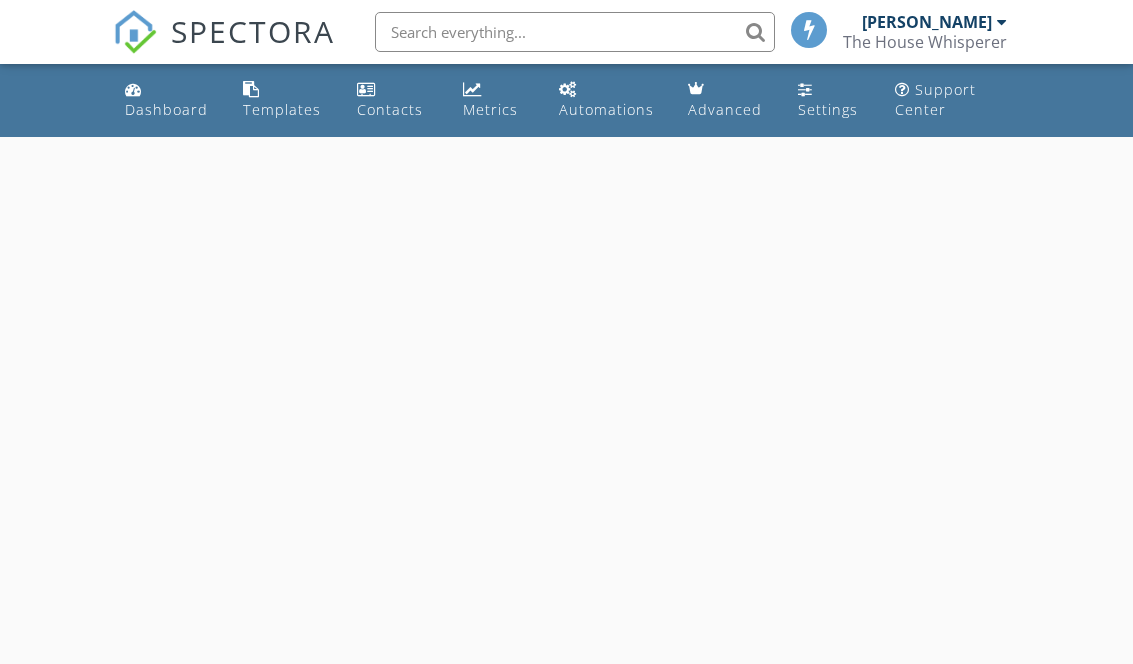 scroll, scrollTop: 0, scrollLeft: 0, axis: both 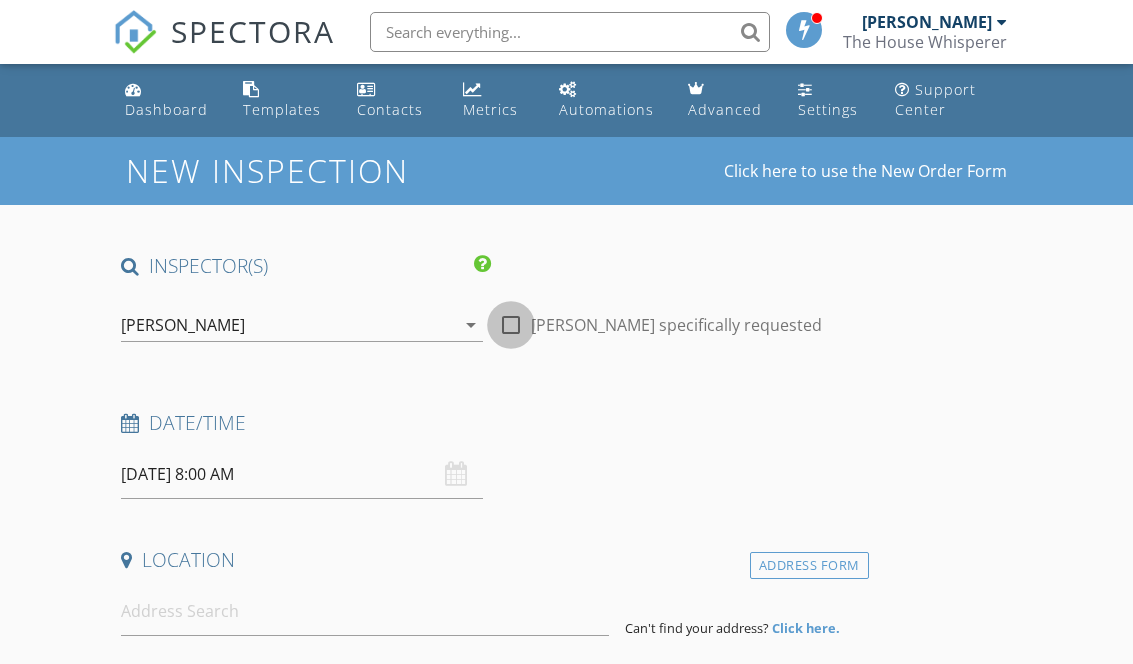 click at bounding box center [511, 325] 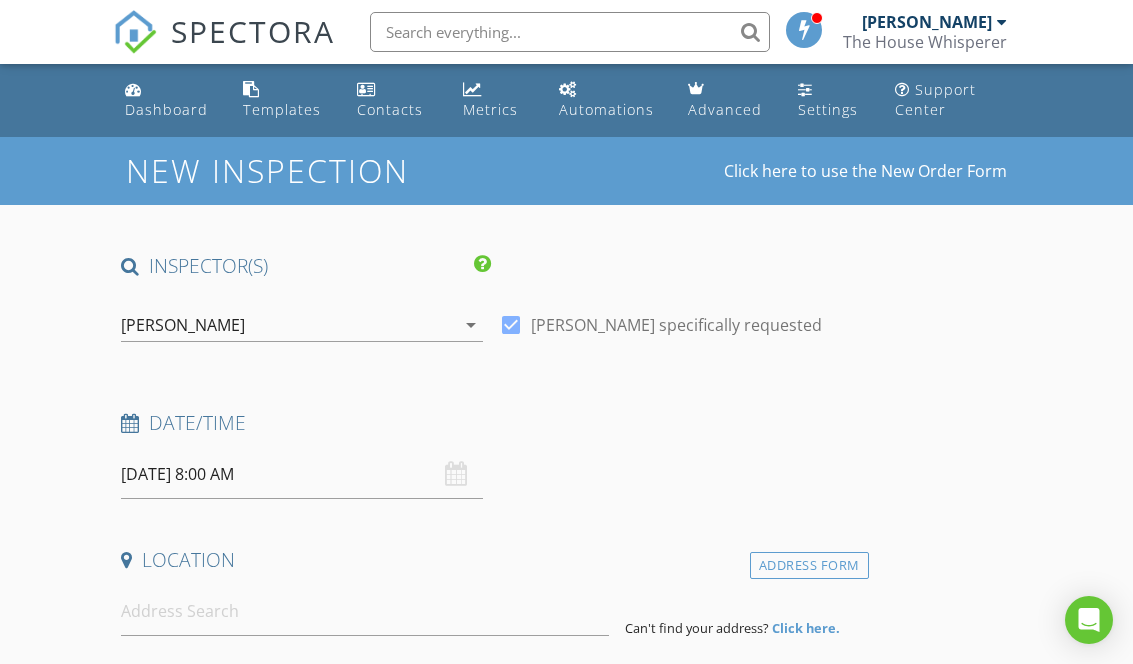 click on "[DATE] 8:00 AM" at bounding box center [302, 474] 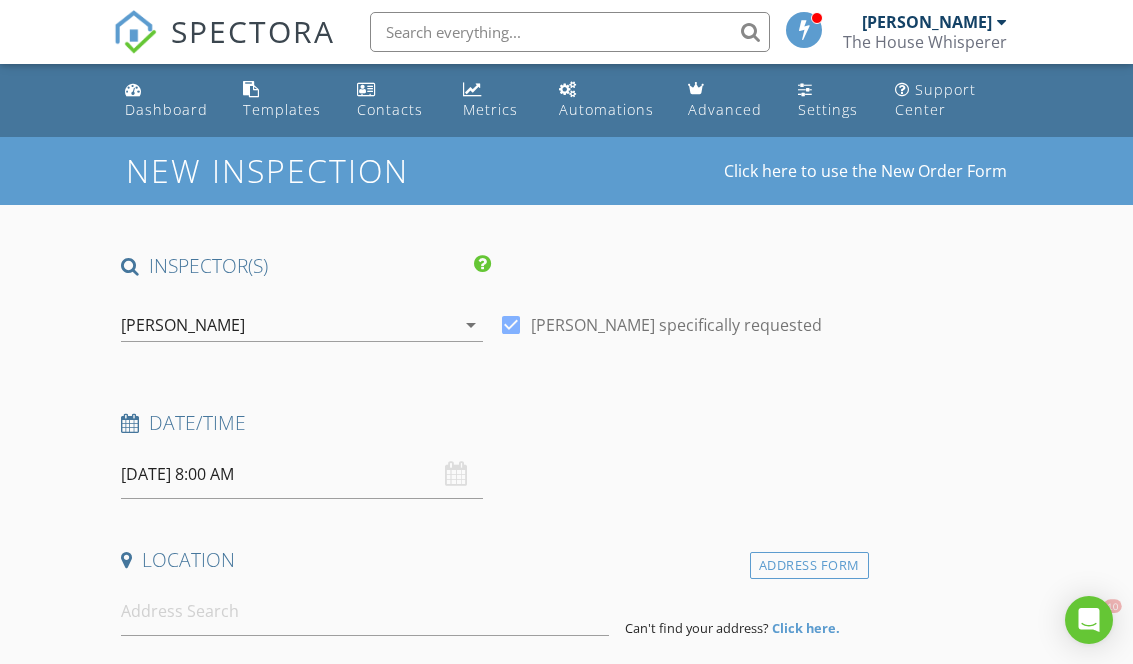 click on "[DATE] 8:00 AM" at bounding box center (302, 474) 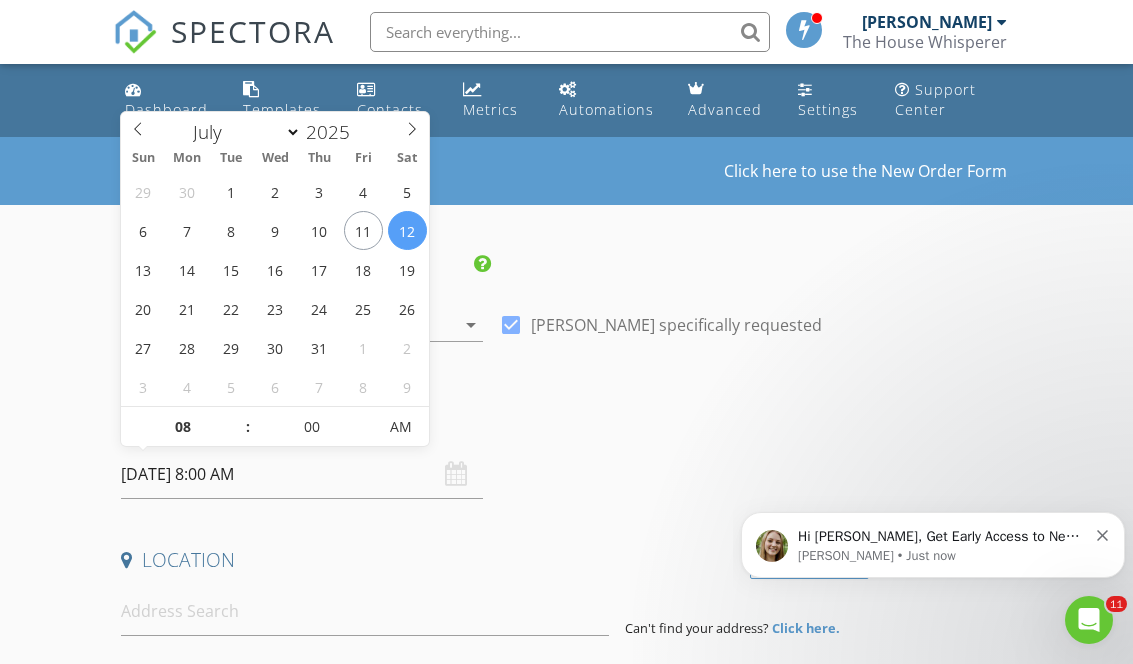 scroll, scrollTop: 0, scrollLeft: 0, axis: both 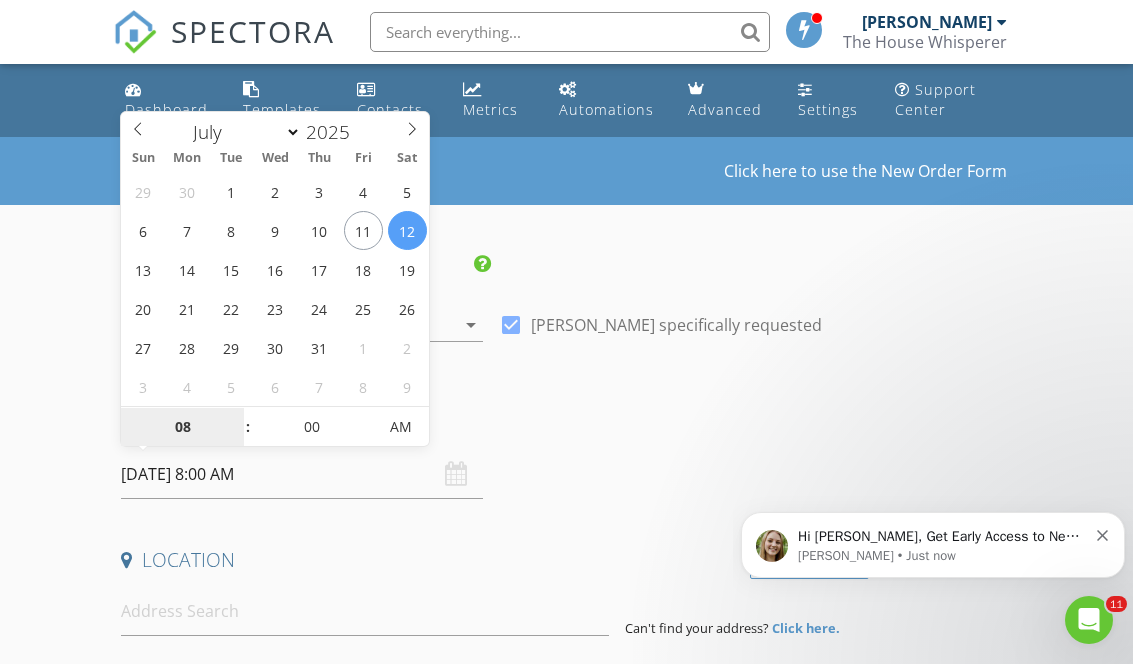 click on "08" at bounding box center (182, 428) 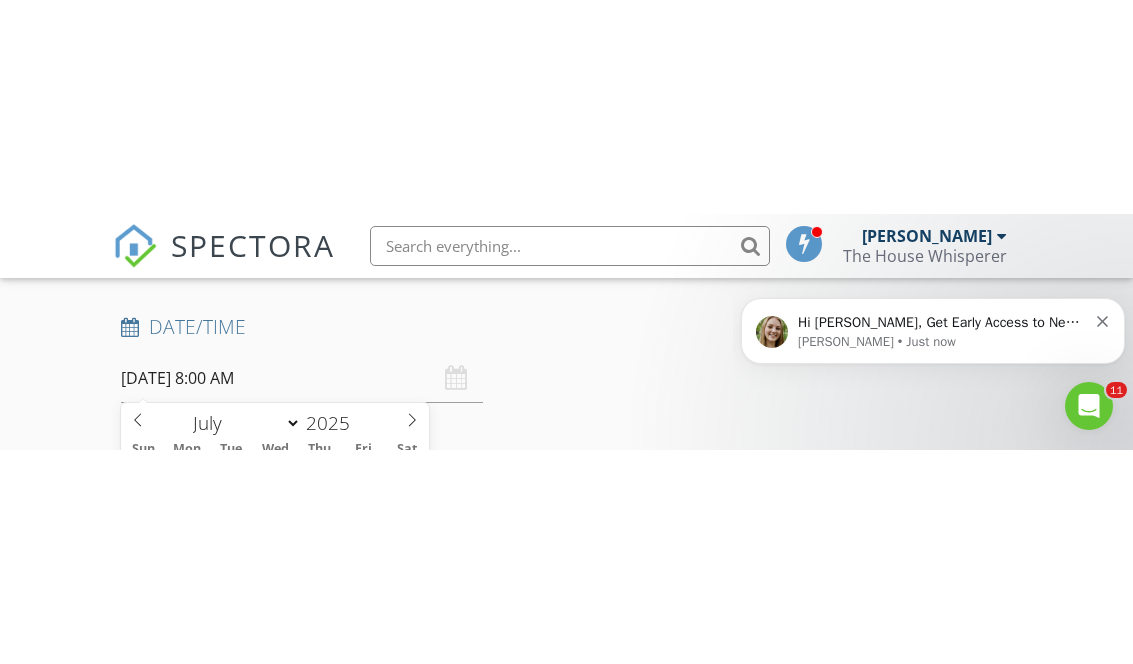 scroll, scrollTop: 697, scrollLeft: 0, axis: vertical 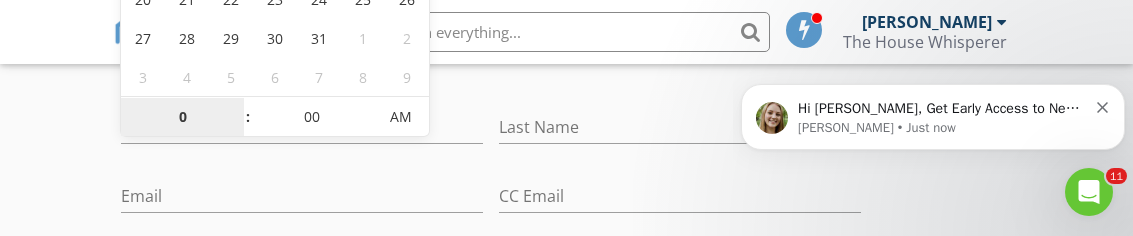 type on "02" 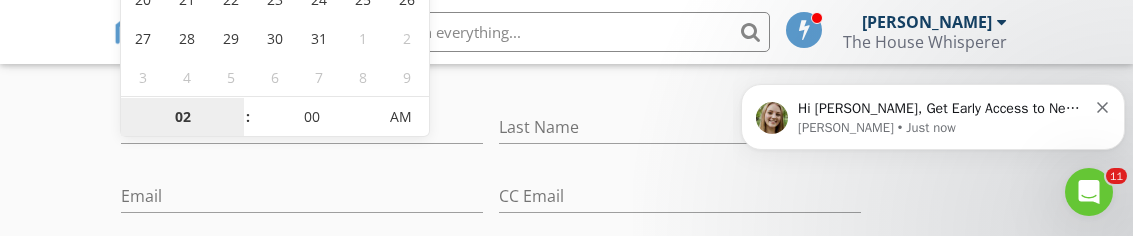 click on "AM" at bounding box center [401, 117] 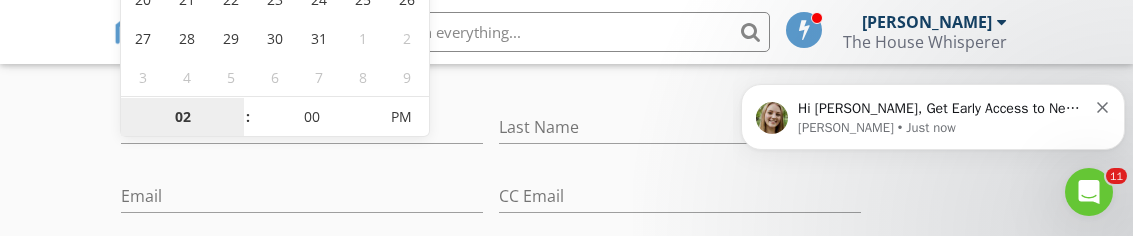 type on "02" 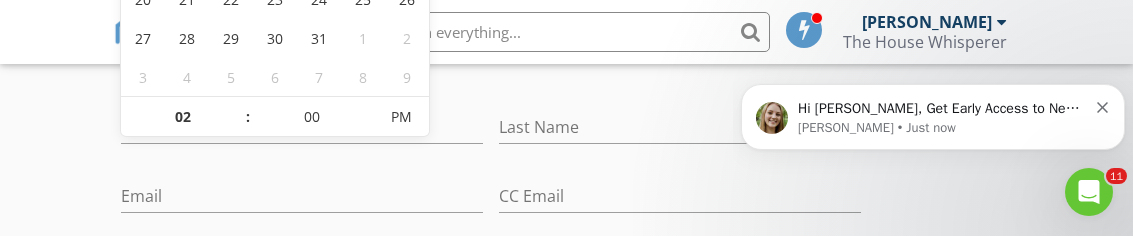 click on "INSPECTOR(S)
check_box   Timothy Pierick   PRIMARY   Timothy Pierick arrow_drop_down   check_box Timothy Pierick specifically requested
Date/Time
07/12/2025 2:00 PM
Location
Address Form       Can't find your address?   Click here.
client
check_box Enable Client CC email for this inspection   Client Search     check_box_outline_blank Client is a Company/Organization     First Name   Last Name   Email   CC Email   Phone           Notes   Private Notes
ADD ADDITIONAL client
SERVICES
check_box_outline_blank   Sewer scope with inspection    check_box_outline_blank   Sewer scope    check_box_outline_blank   Residential Inspection  2501 to 3000 sq ft   check_box_outline_blank   Residential Inspection 2001 to 2500 sq ft    check_box_outline_blank     check_box_outline_blank" at bounding box center [566, 990] 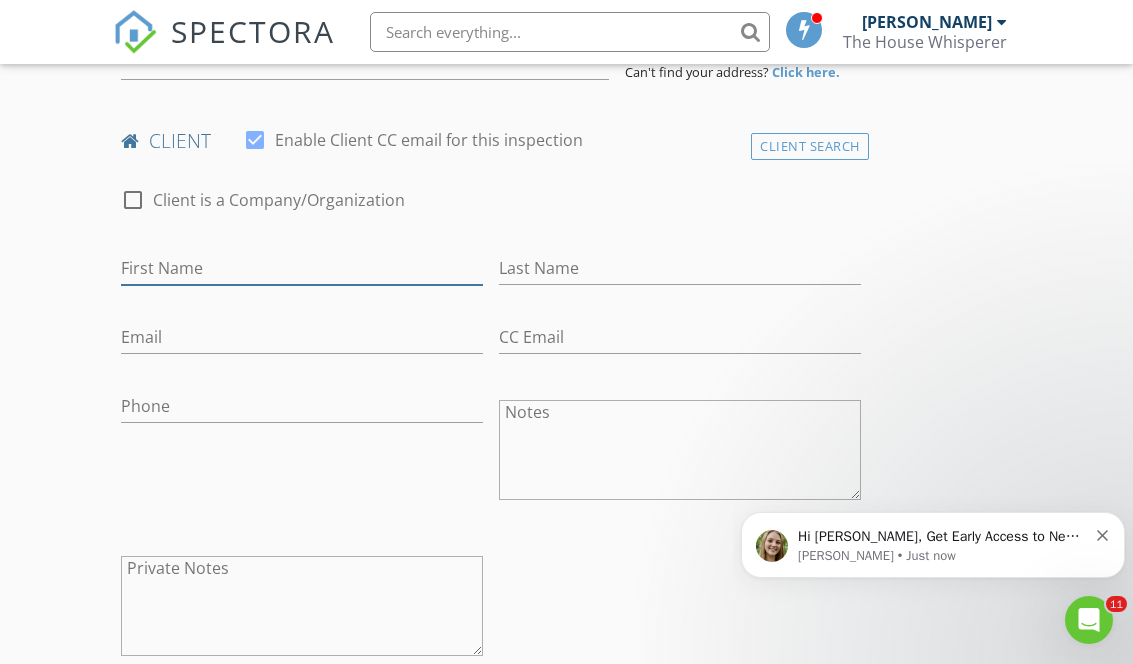click on "First Name" at bounding box center (302, 268) 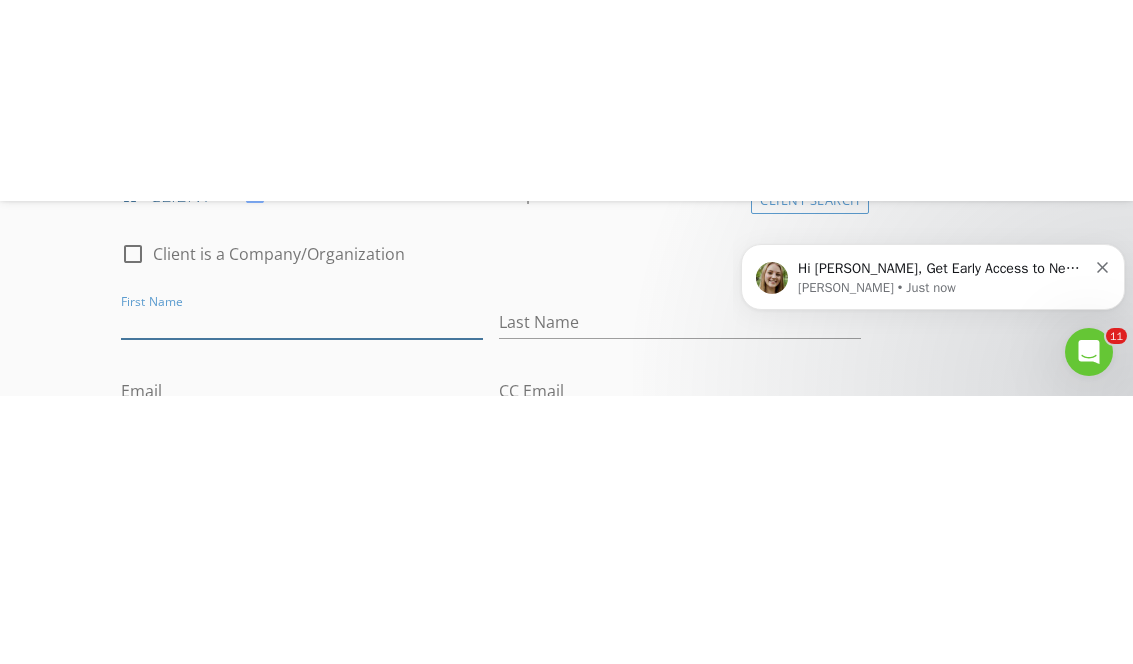 scroll, scrollTop: 704, scrollLeft: 0, axis: vertical 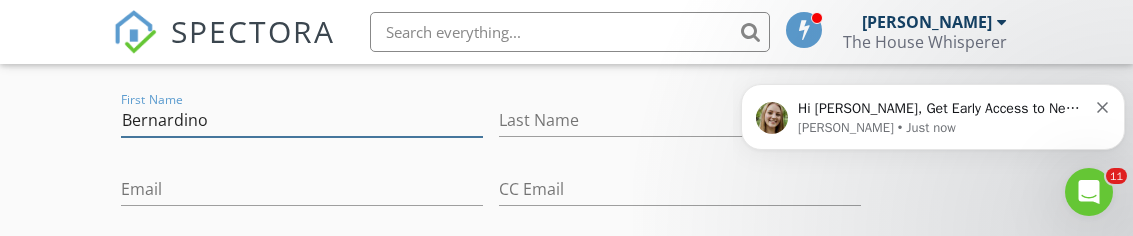 type on "Bernardino" 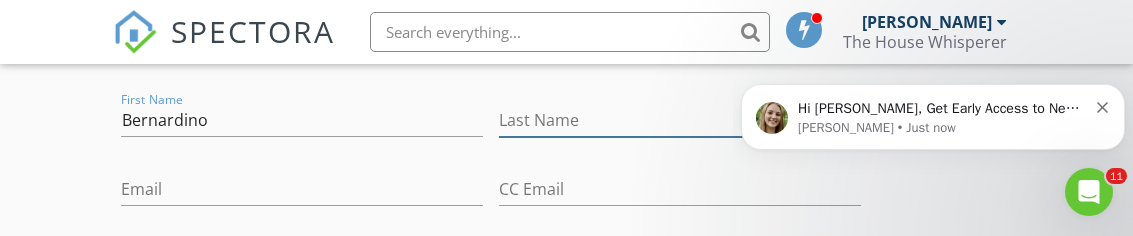 click on "Last Name" at bounding box center [680, 120] 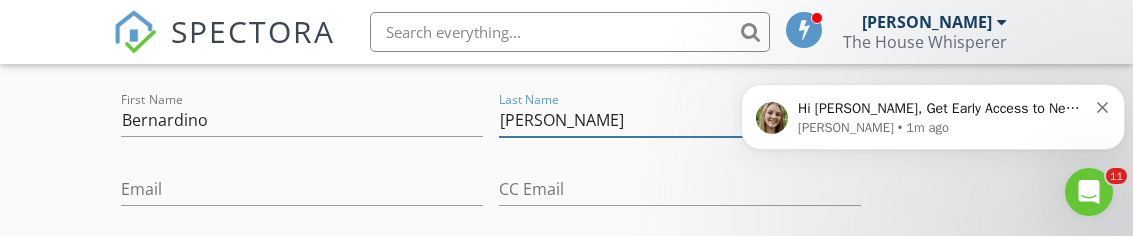 type on "[PERSON_NAME]" 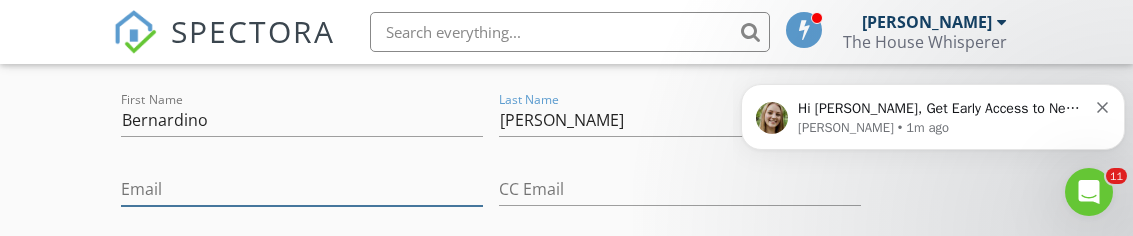 click on "Email" at bounding box center (302, 189) 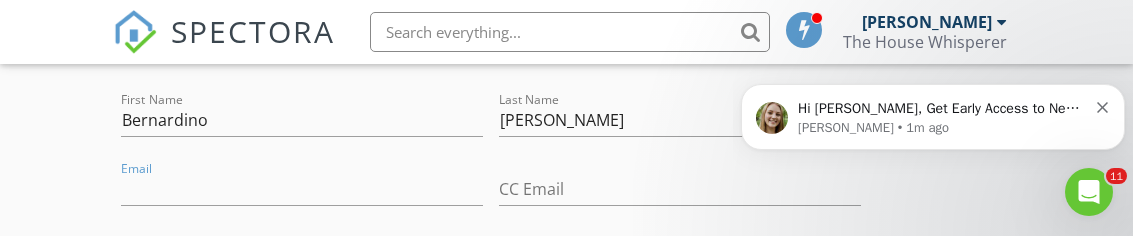 click 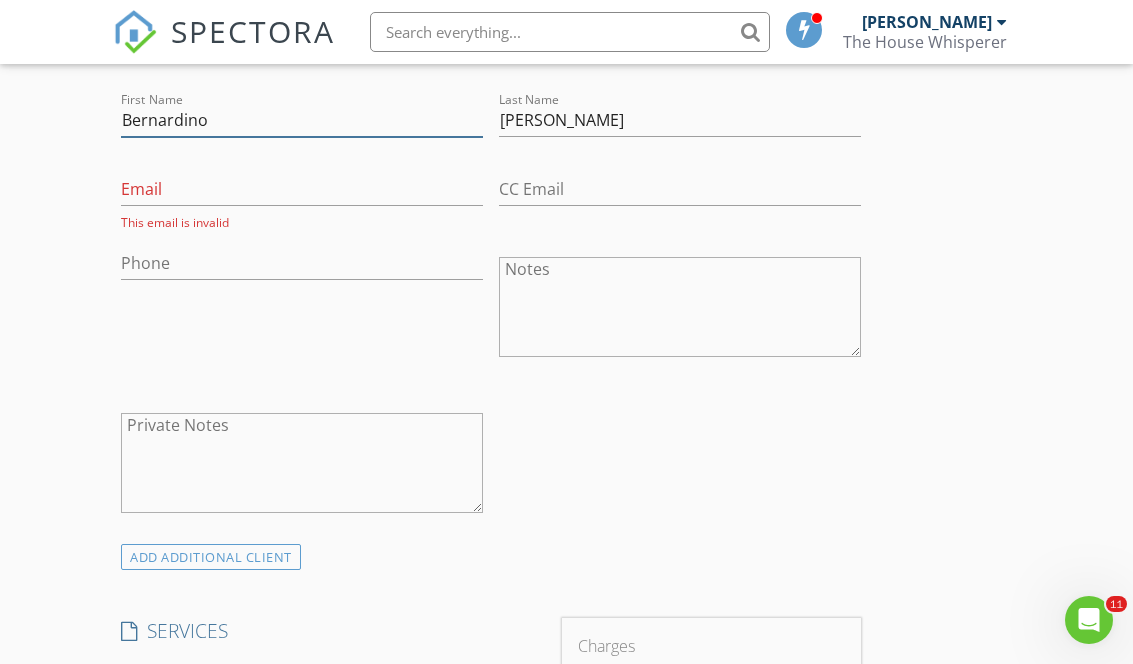 click on "Bernardino" at bounding box center [302, 120] 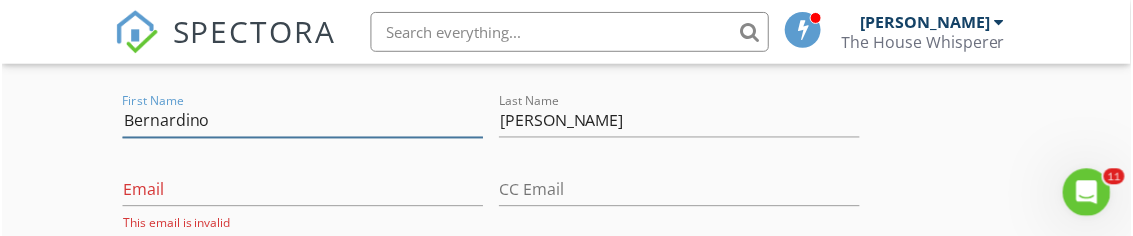 scroll, scrollTop: 704, scrollLeft: 0, axis: vertical 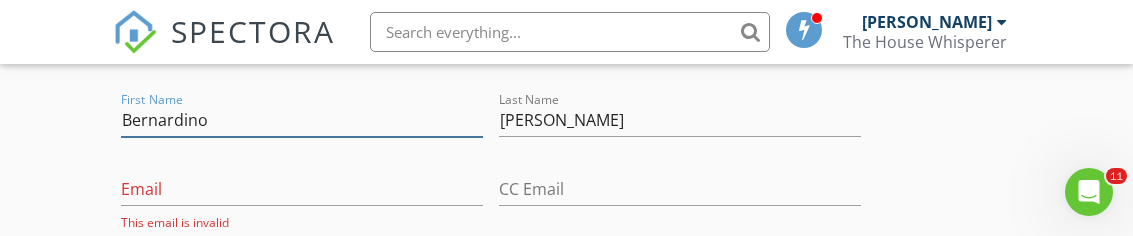 click on "Bernardino" at bounding box center [302, 120] 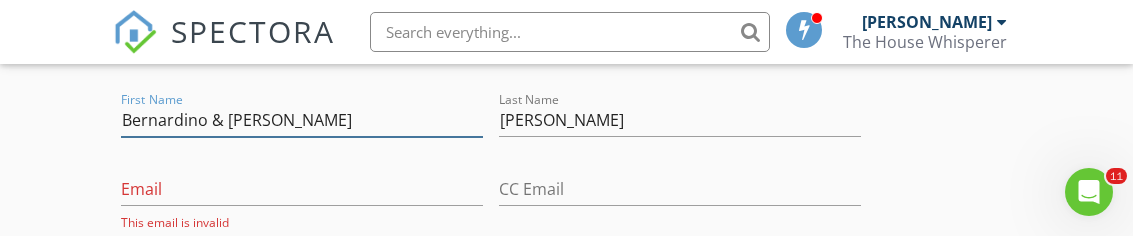 type on "Bernardino & [PERSON_NAME]" 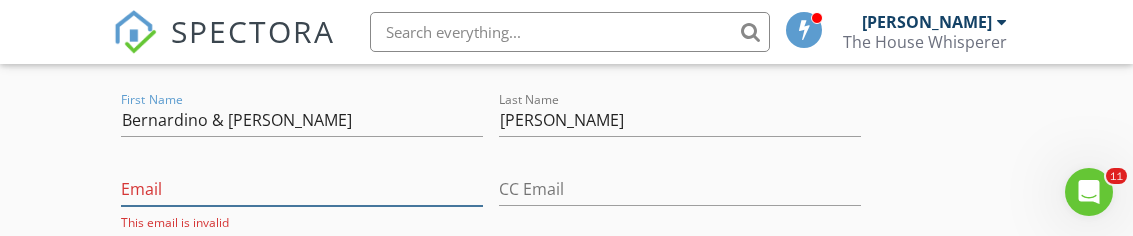 click on "Email" at bounding box center (302, 189) 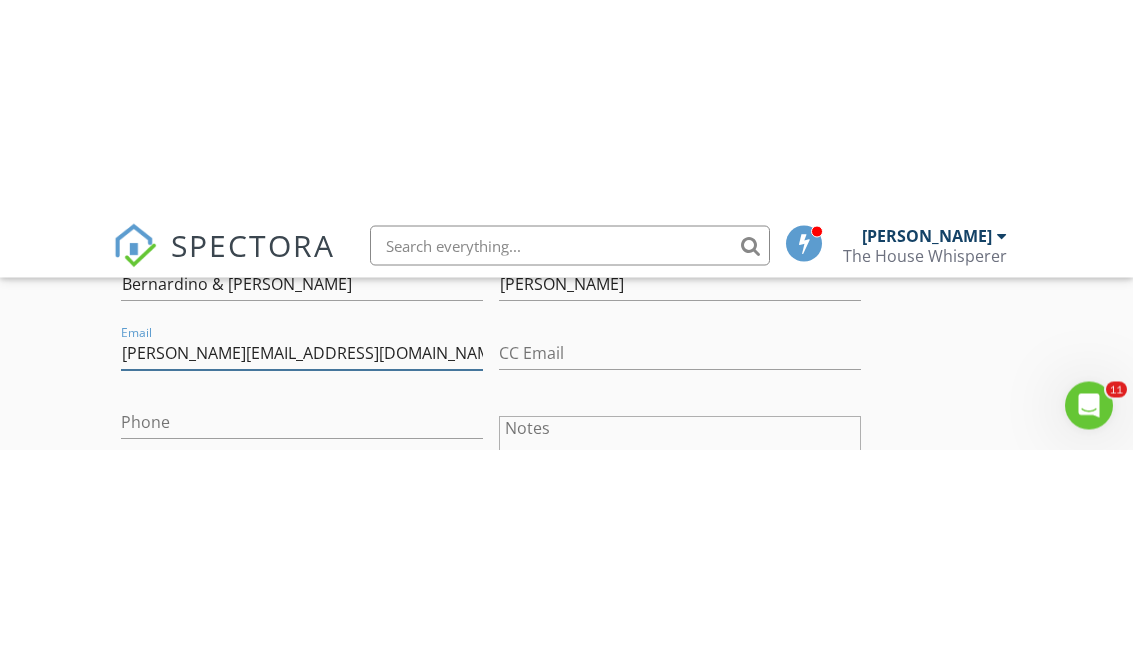 scroll, scrollTop: 760, scrollLeft: 0, axis: vertical 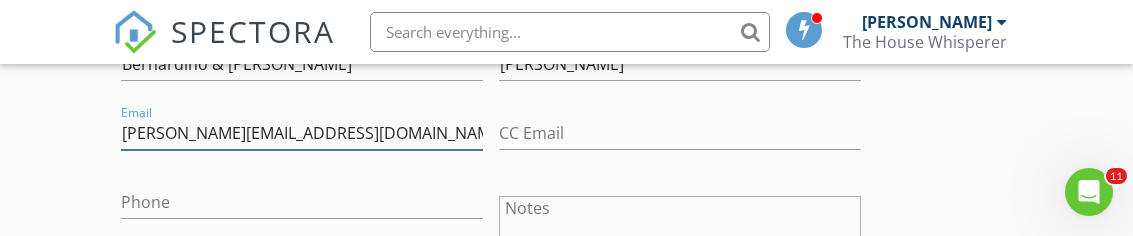 type on "Bernie.rod0520@gmail.com" 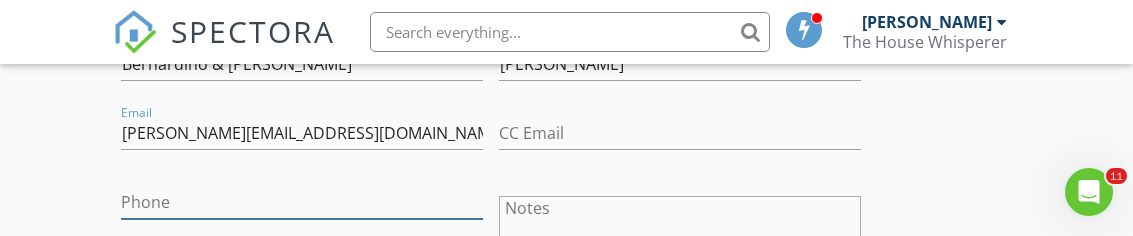 click on "Phone" at bounding box center (302, 202) 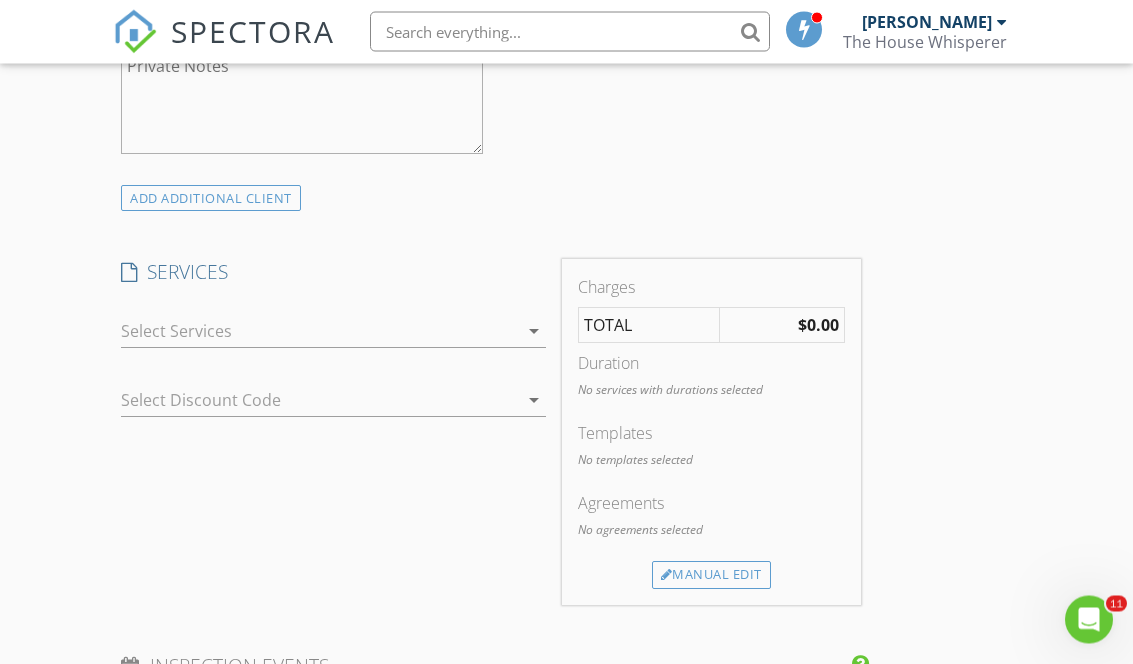 scroll, scrollTop: 1058, scrollLeft: 0, axis: vertical 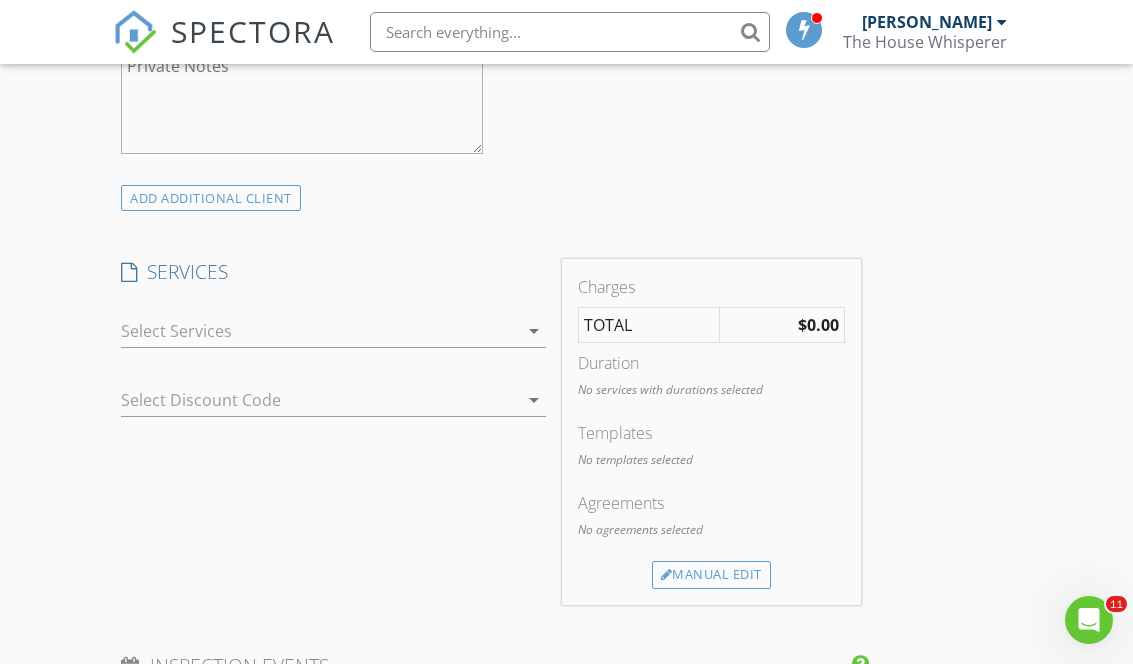 type on "[PHONE_NUMBER]" 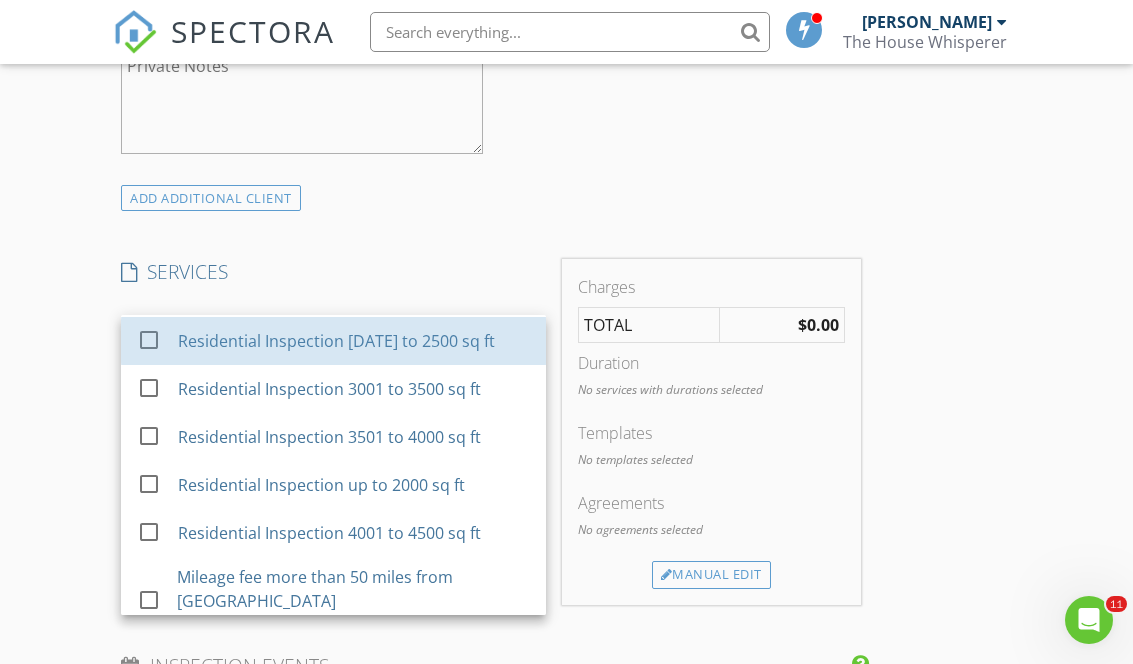 scroll, scrollTop: 150, scrollLeft: 0, axis: vertical 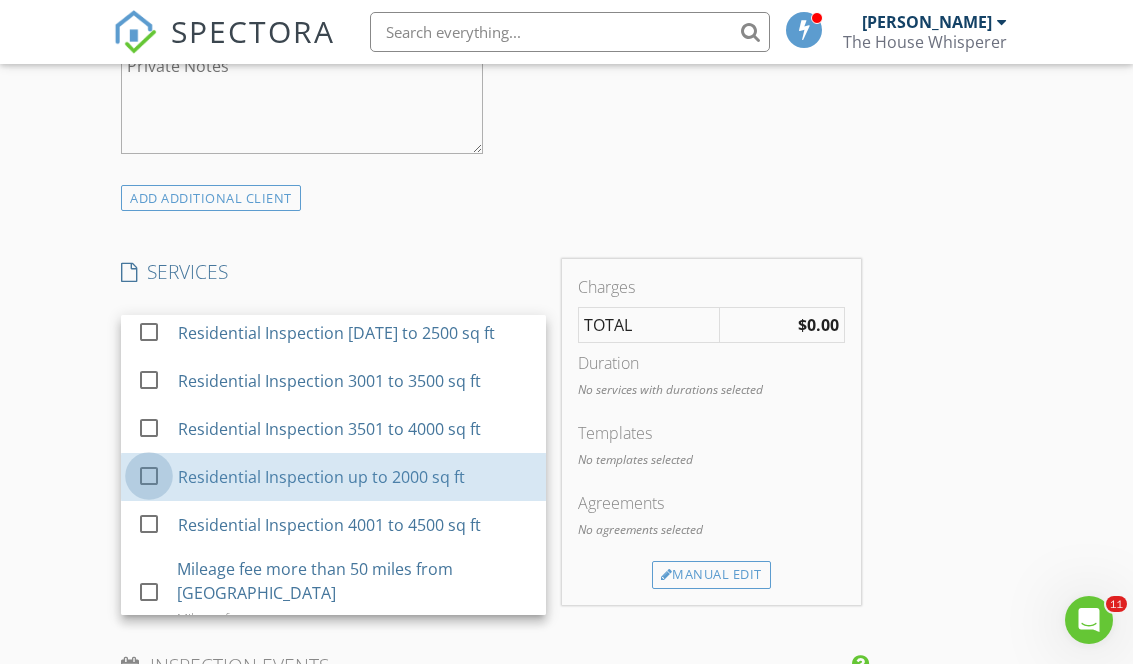 click at bounding box center [149, 476] 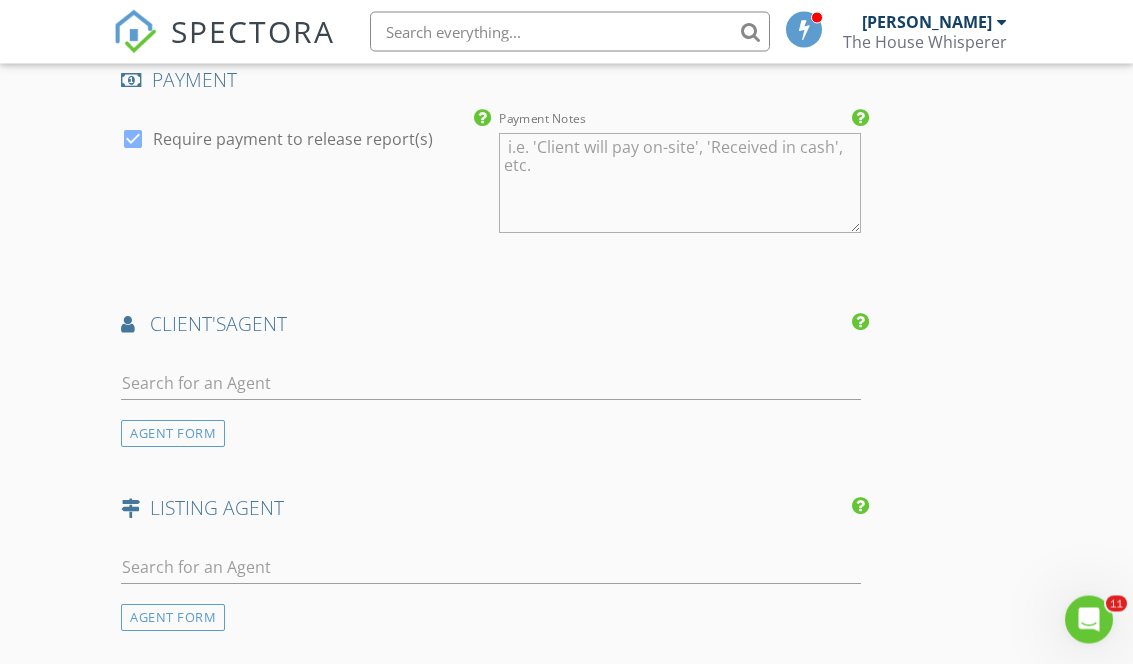 scroll, scrollTop: 1831, scrollLeft: 0, axis: vertical 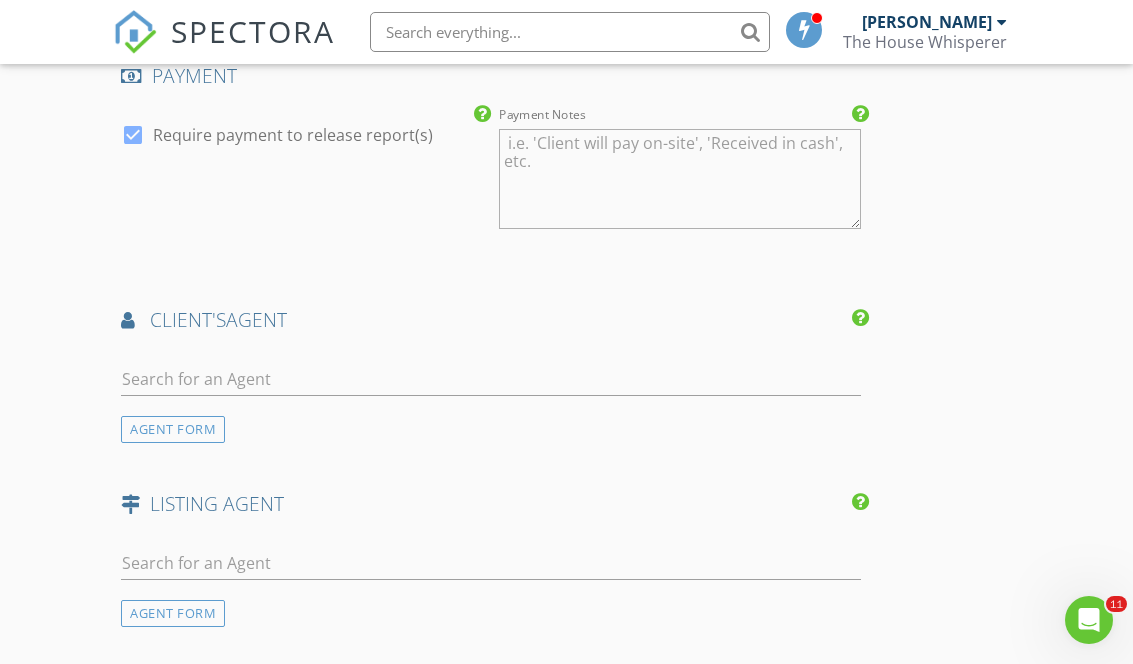 click on "AGENT FORM" at bounding box center (173, 429) 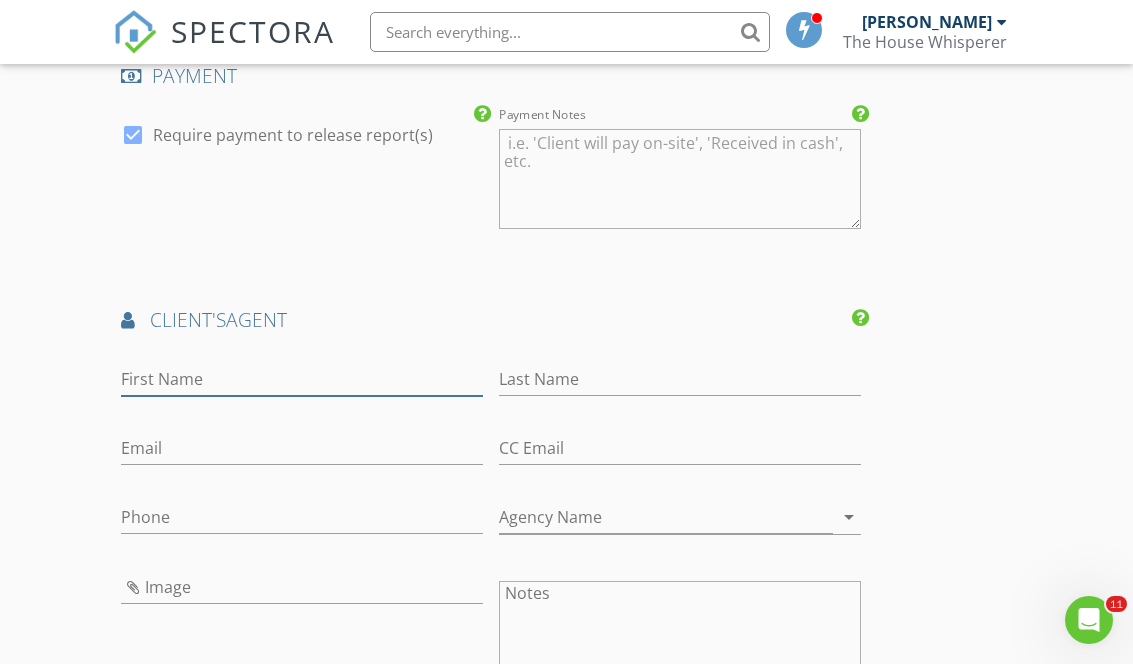 click on "First Name" at bounding box center [302, 379] 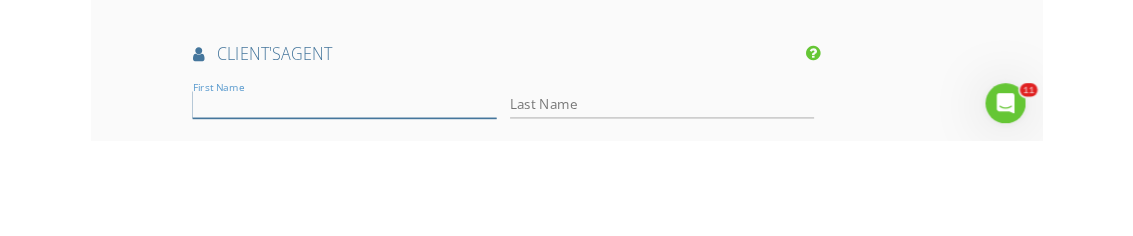 scroll, scrollTop: 2087, scrollLeft: 0, axis: vertical 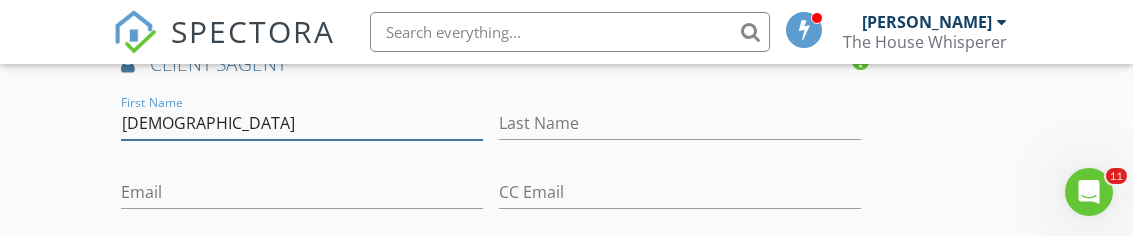type on "[DEMOGRAPHIC_DATA]" 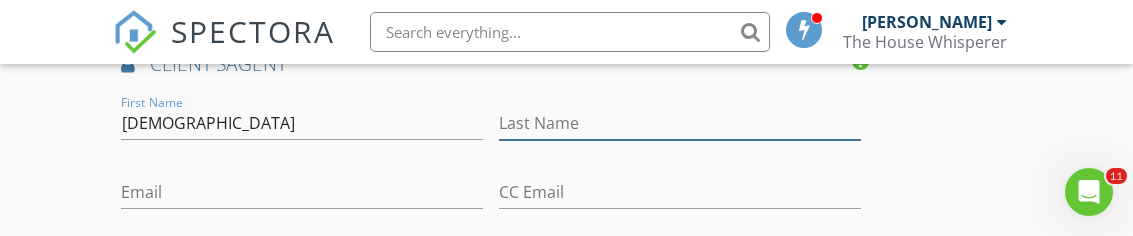click on "Last Name" at bounding box center (680, 123) 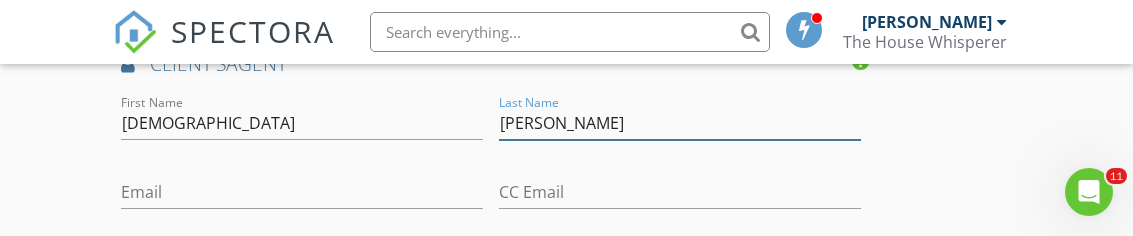 type on "[PERSON_NAME]" 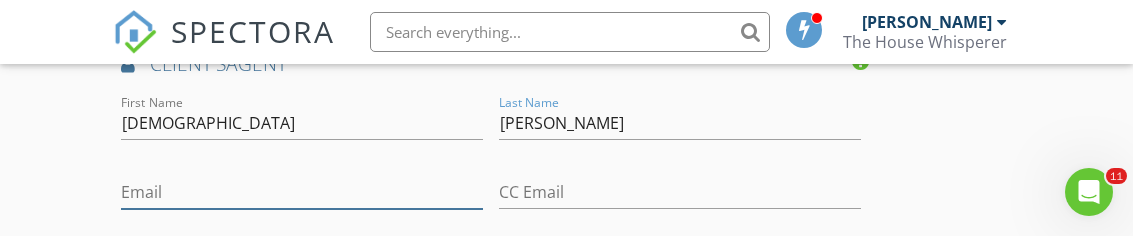 click on "Email" at bounding box center (302, 192) 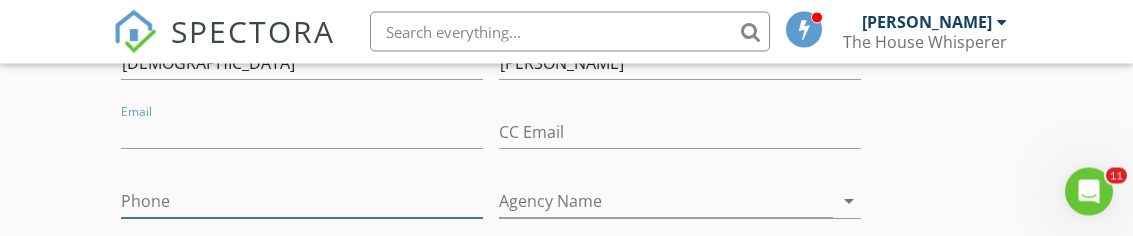 click on "Phone" at bounding box center [302, 202] 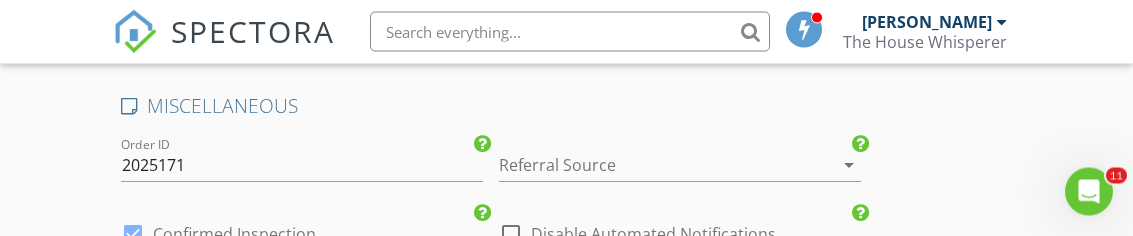 scroll, scrollTop: 2877, scrollLeft: 0, axis: vertical 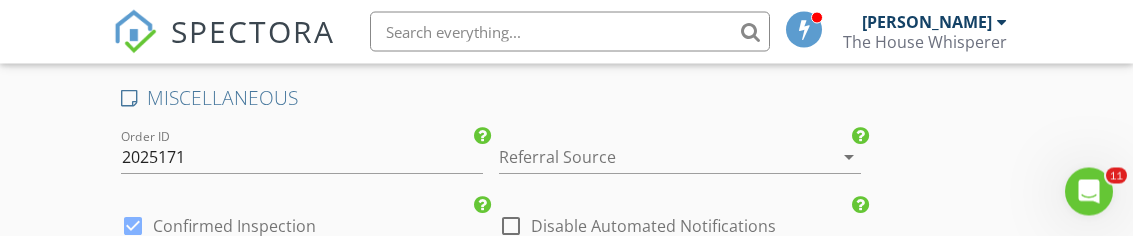 type on "[PHONE_NUMBER]" 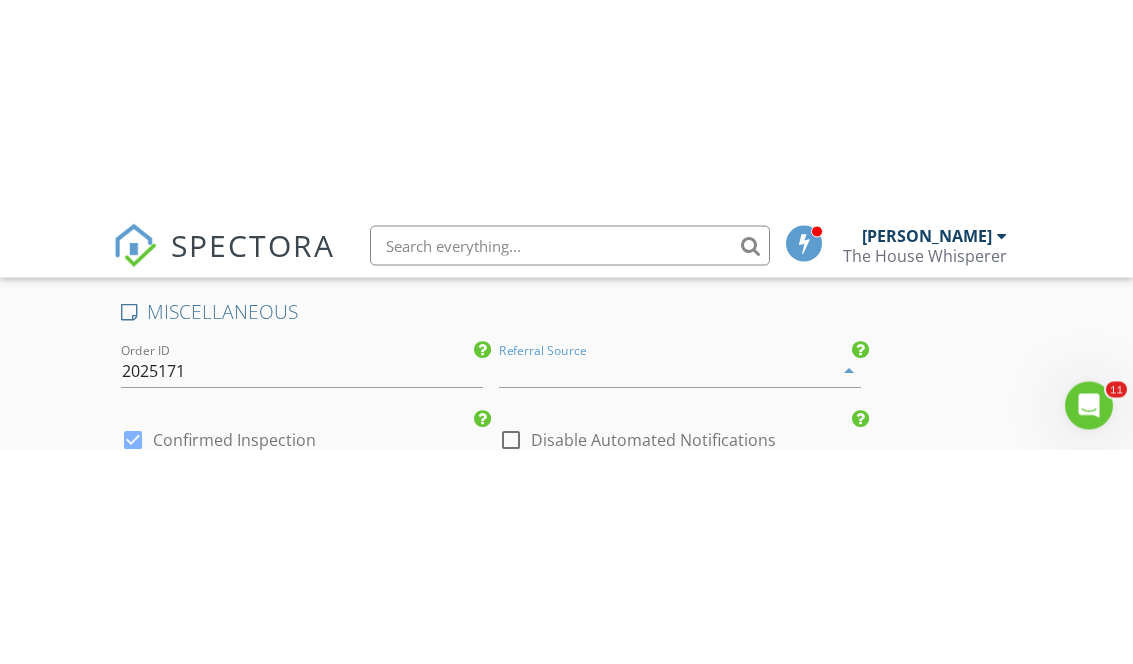 scroll, scrollTop: 2878, scrollLeft: 0, axis: vertical 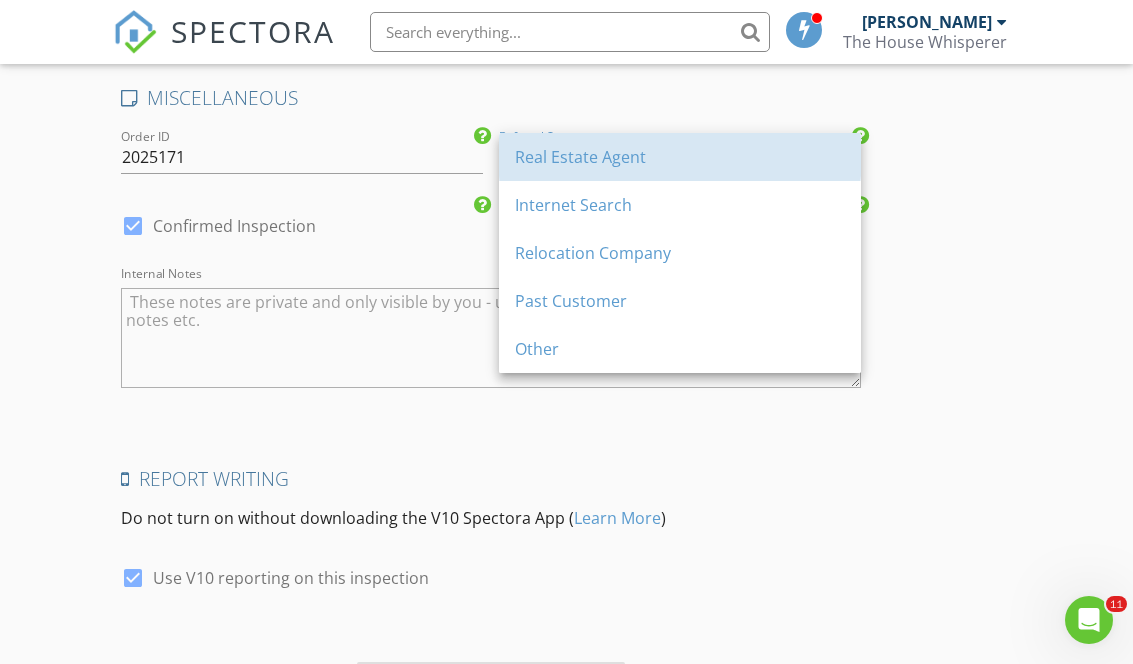 click on "Real Estate Agent" at bounding box center [680, 157] 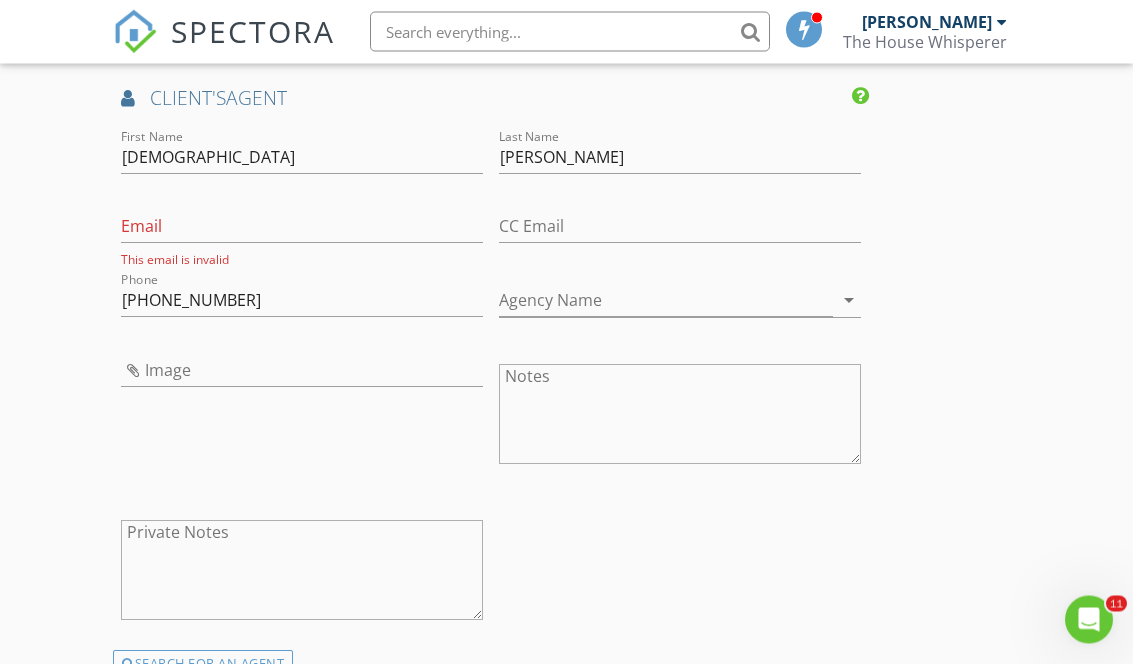 scroll, scrollTop: 2030, scrollLeft: 0, axis: vertical 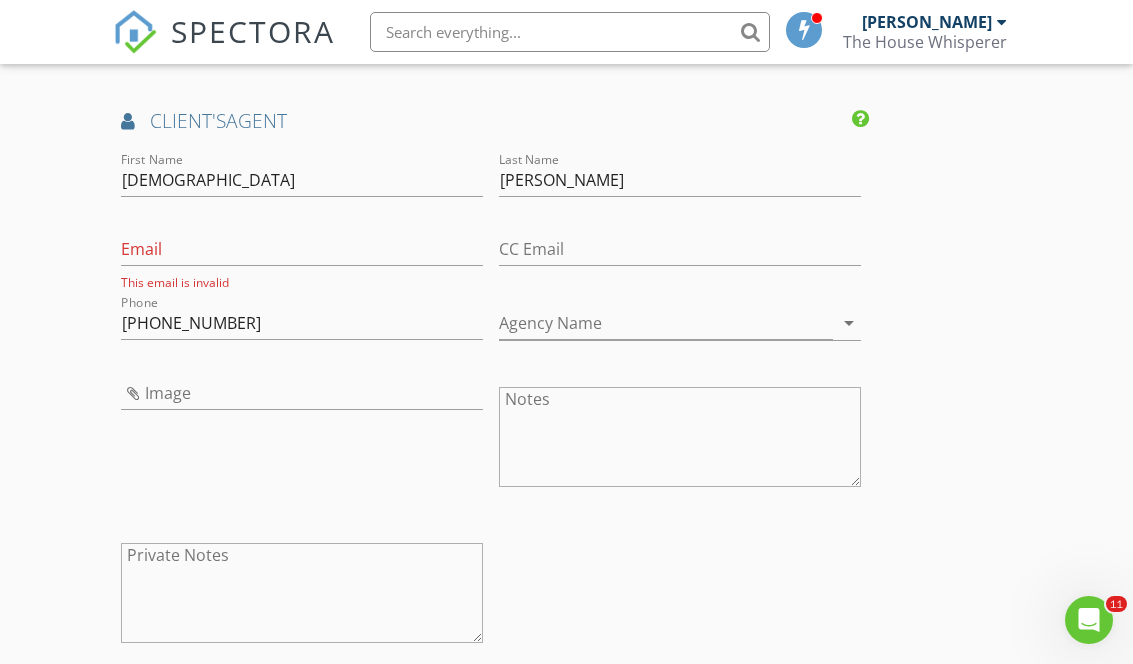 click on "INSPECTOR(S)
check_box   Timothy Pierick   PRIMARY   Timothy Pierick arrow_drop_down   check_box Timothy Pierick specifically requested
Date/Time
07/12/2025 2:00 PM
Location
Address Form       Can't find your address?   Click here.
client
check_box Enable Client CC email for this inspection   Client Search     check_box_outline_blank Client is a Company/Organization     First Name Bernardino & Maria   Last Name Rodriguez   Email Bernie.rod0520@gmail.com   CC Email   Phone 661-874-6244           Notes   Private Notes
ADD ADDITIONAL client
SERVICES
check_box_outline_blank   Sewer scope with inspection    check_box_outline_blank   Sewer scope    check_box_outline_blank   Residential Inspection  2501 to 3000 sq ft   check_box_outline_blank     check_box_outline_blank" at bounding box center [566, -99] 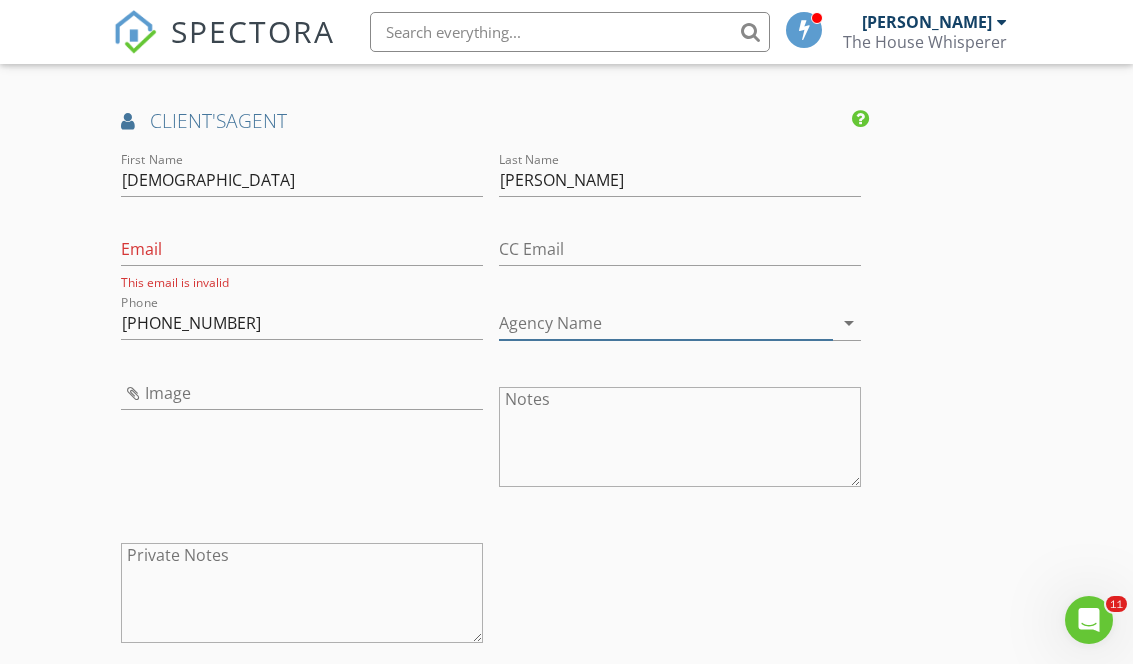 click on "Agency Name" at bounding box center [666, 323] 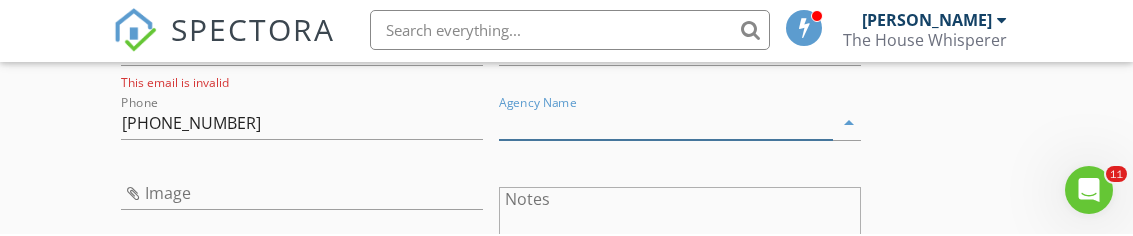 scroll, scrollTop: 2230, scrollLeft: 0, axis: vertical 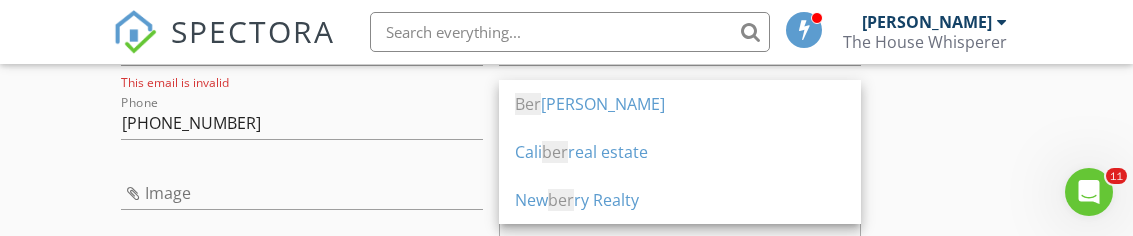 click on "Ber kshire Hathaway" at bounding box center [680, 104] 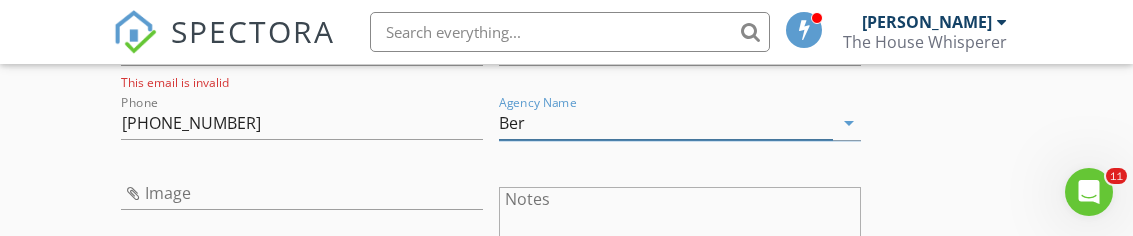 type on "Berkshire Hathaway" 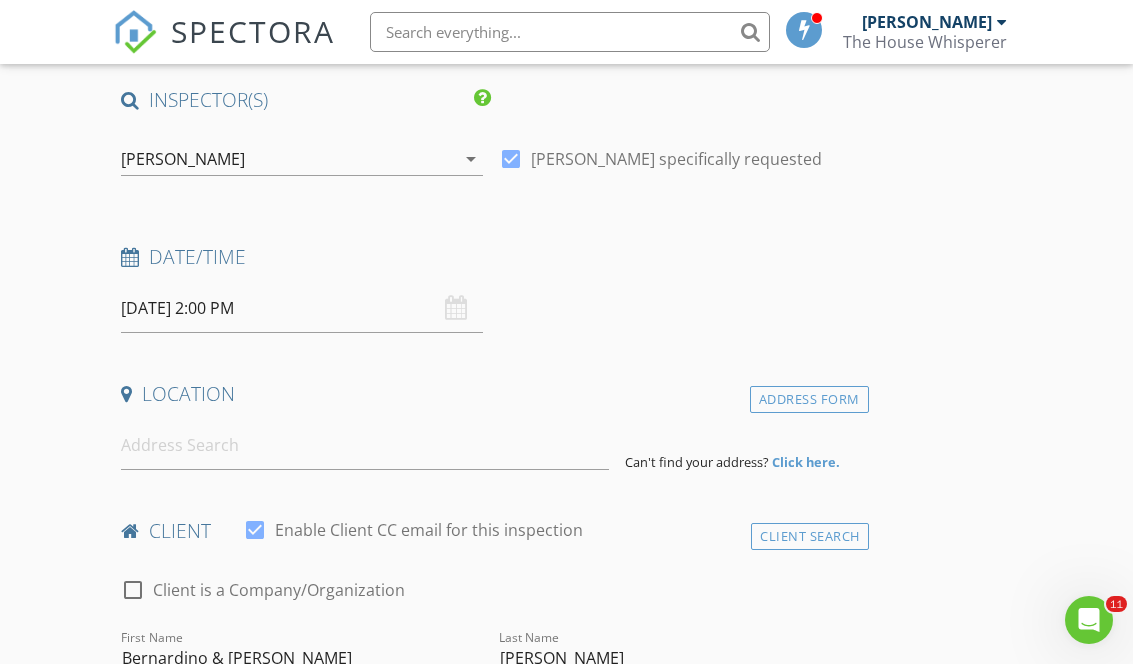 scroll, scrollTop: 151, scrollLeft: 0, axis: vertical 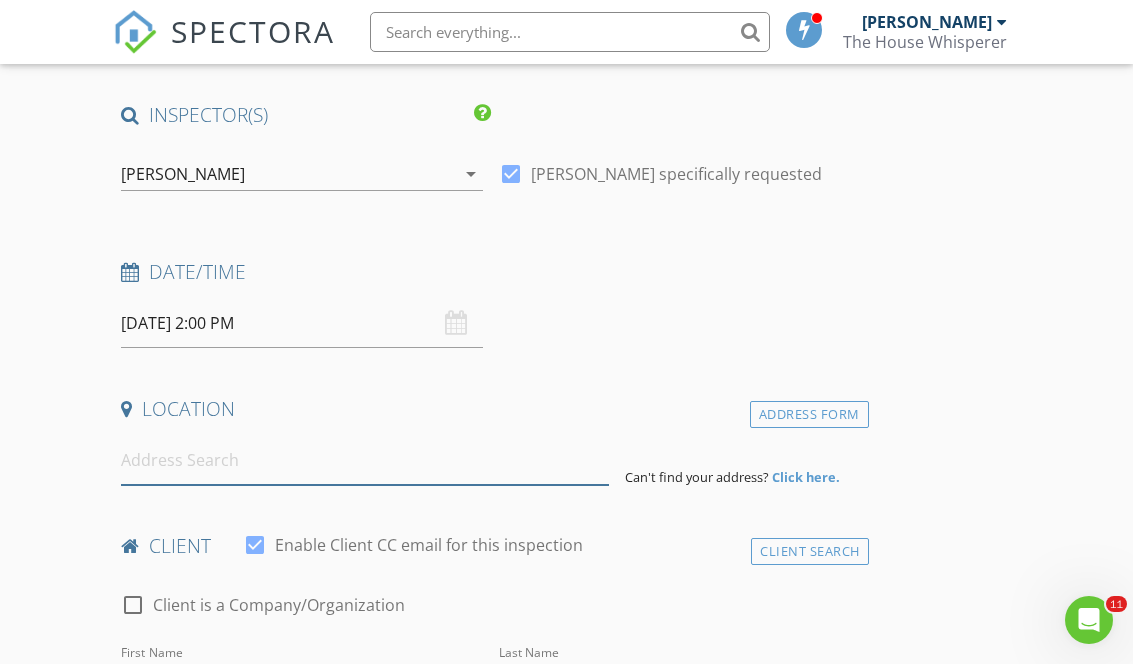 click at bounding box center [365, 460] 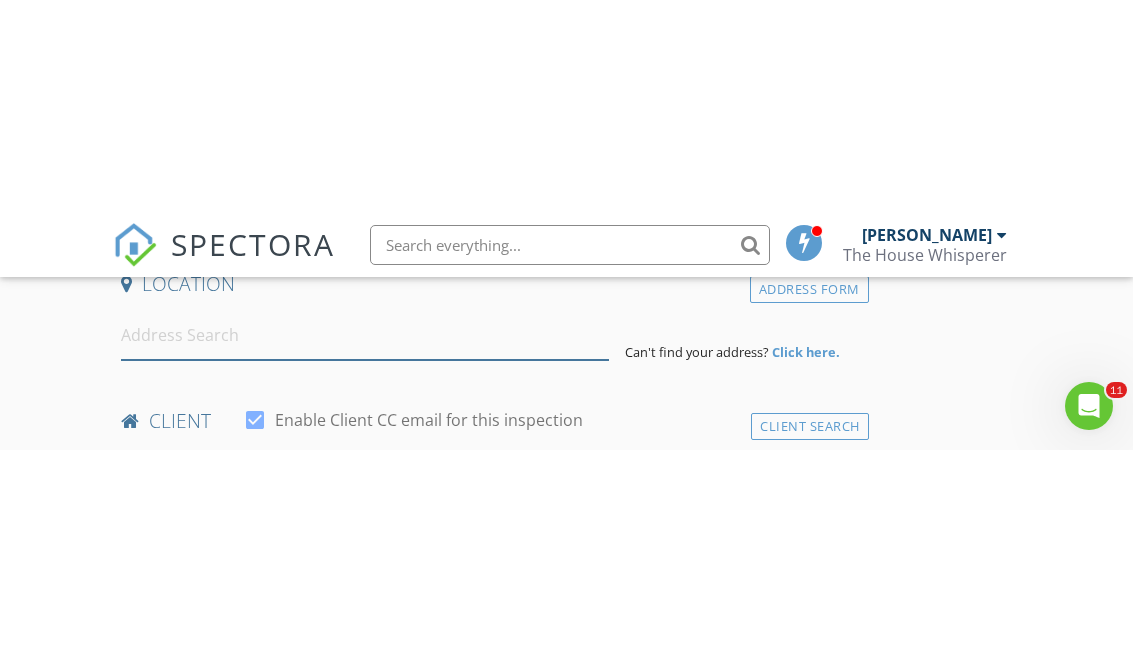 scroll, scrollTop: 491, scrollLeft: 0, axis: vertical 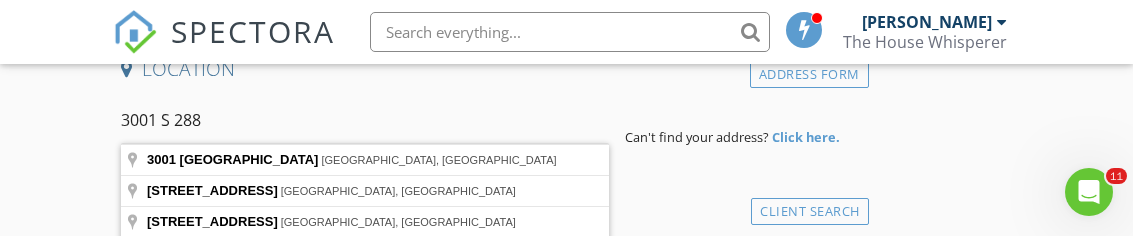 type on "3001 South 288th Street, Federal Way, WA, USA" 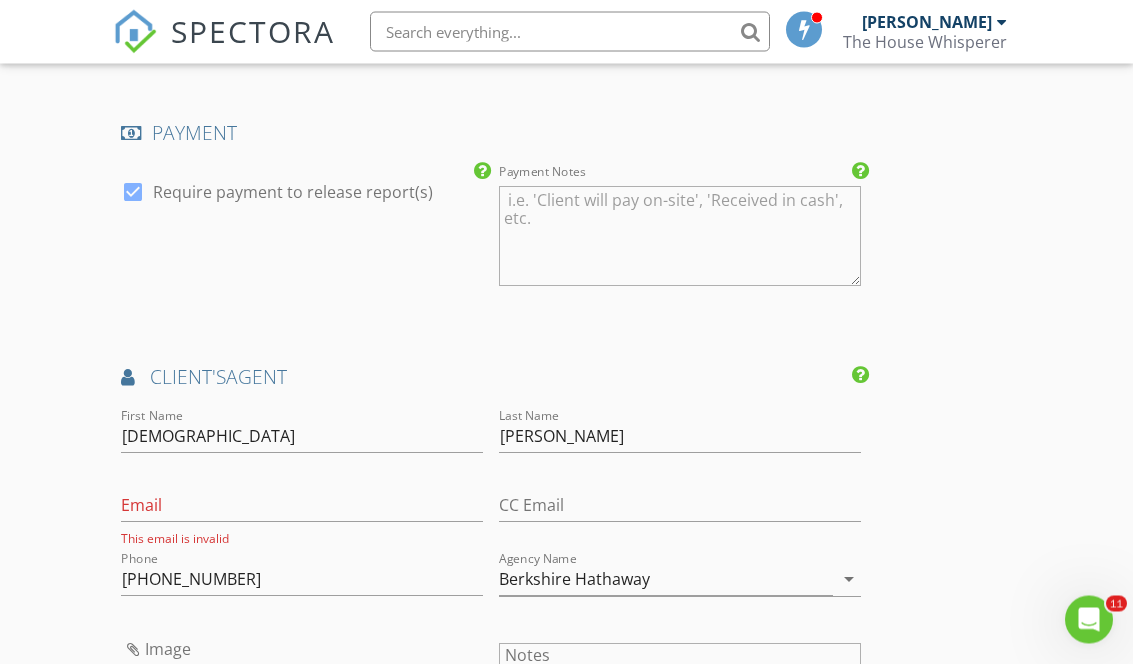 scroll, scrollTop: 2183, scrollLeft: 0, axis: vertical 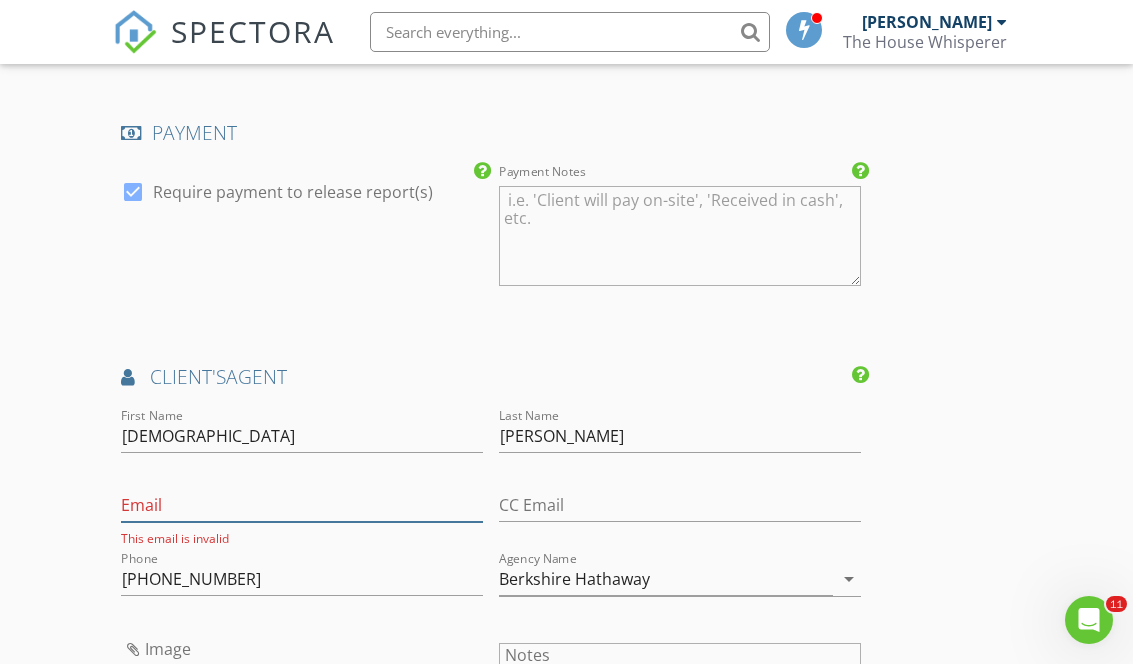 click on "Email" at bounding box center [302, 505] 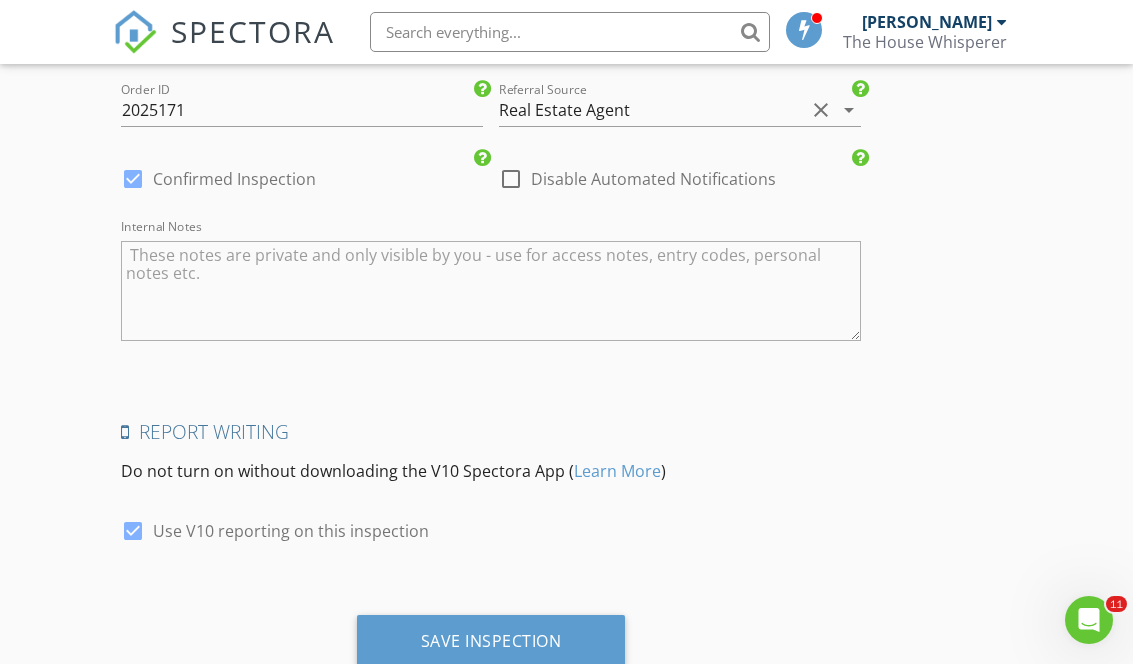 scroll, scrollTop: 3389, scrollLeft: 0, axis: vertical 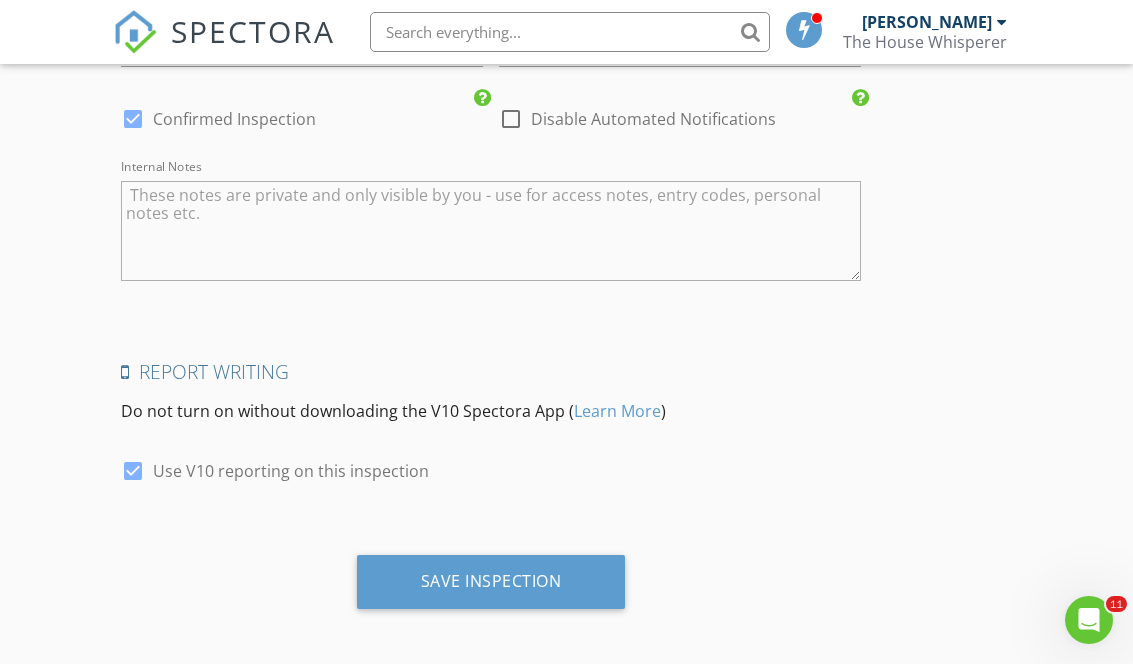 type on "Czamudio@bhhsnw.com" 